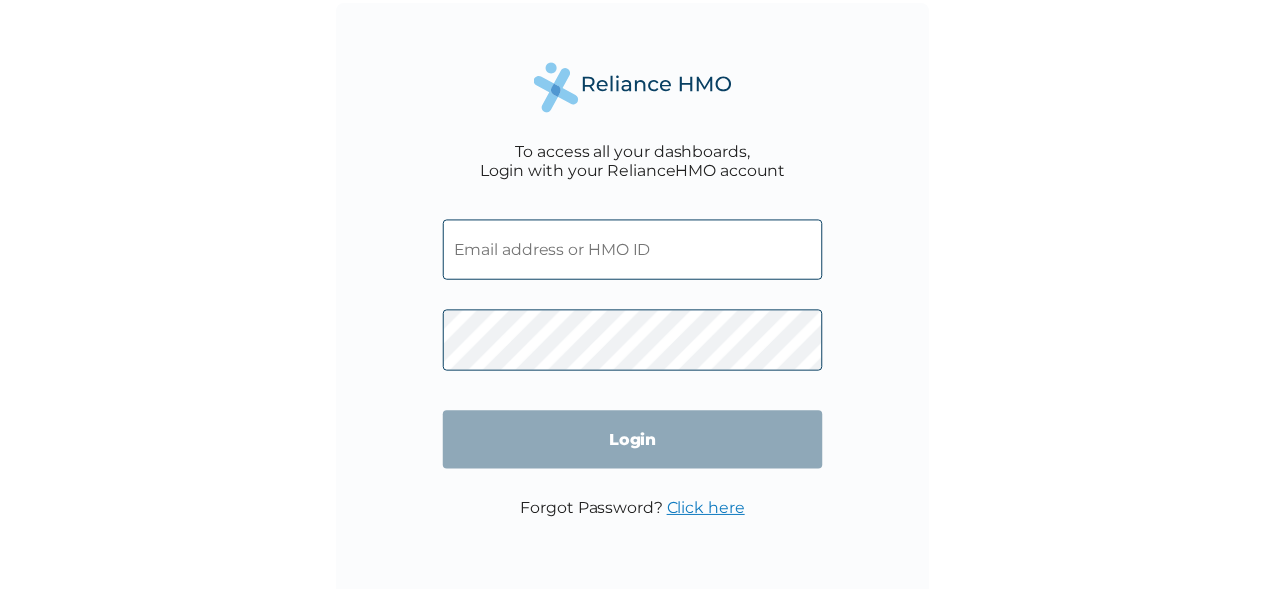 scroll, scrollTop: 0, scrollLeft: 0, axis: both 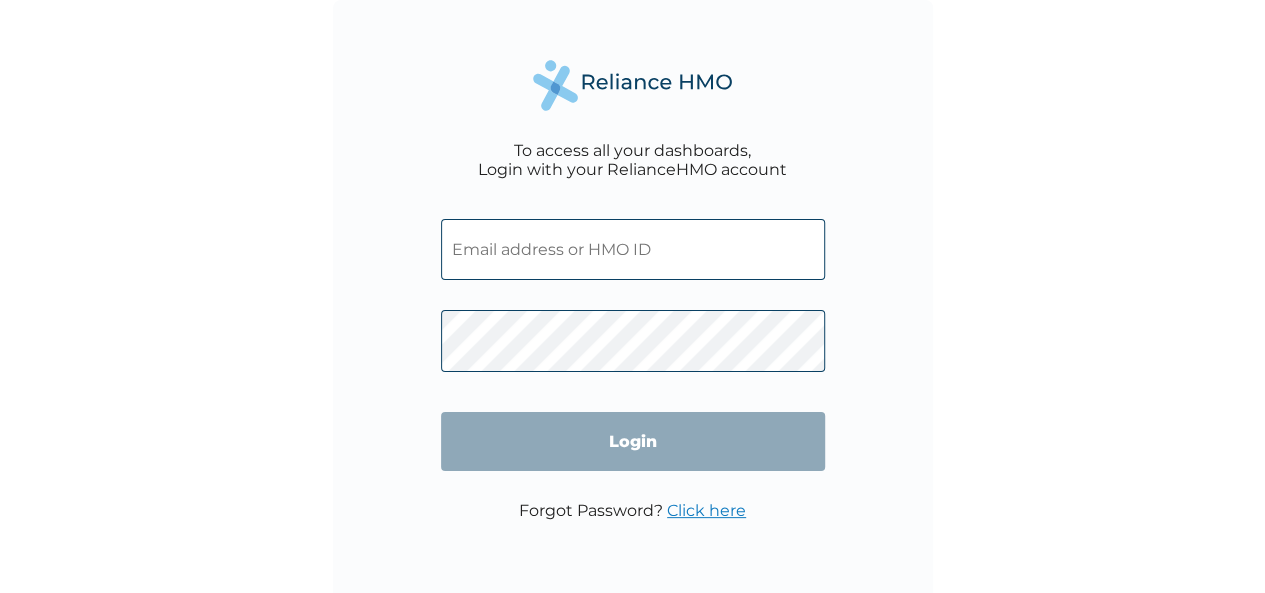 click at bounding box center [633, 249] 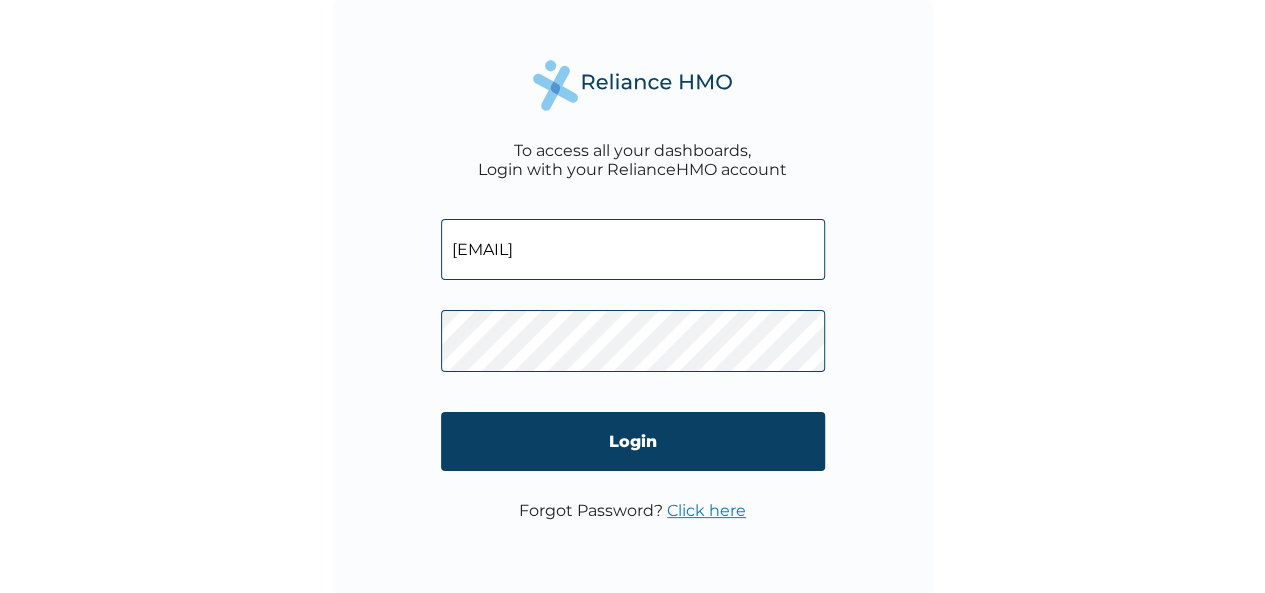 click on "Login" at bounding box center [633, 441] 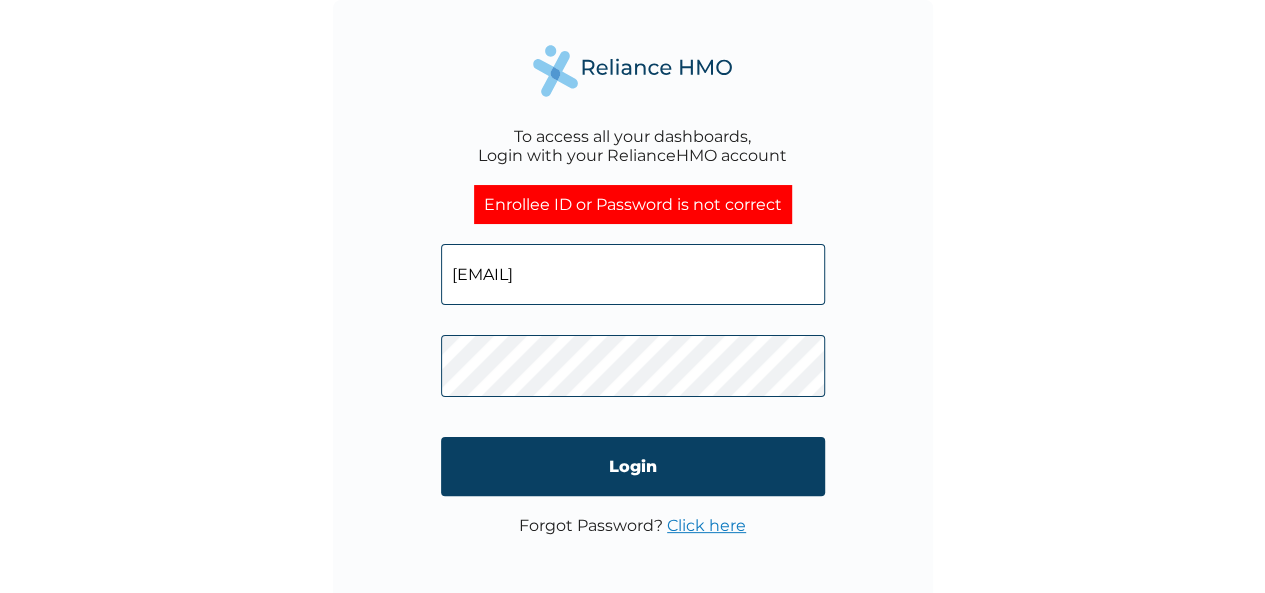 click on "[USERNAME]@[DOMAIN].com" at bounding box center (633, 274) 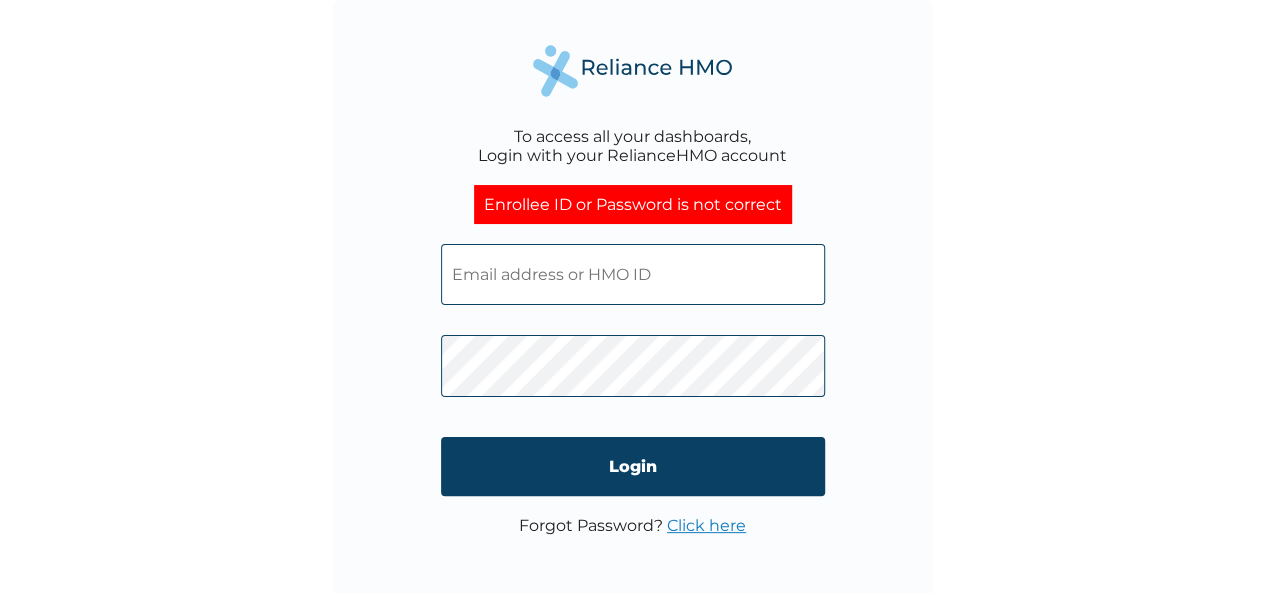 click at bounding box center (633, 274) 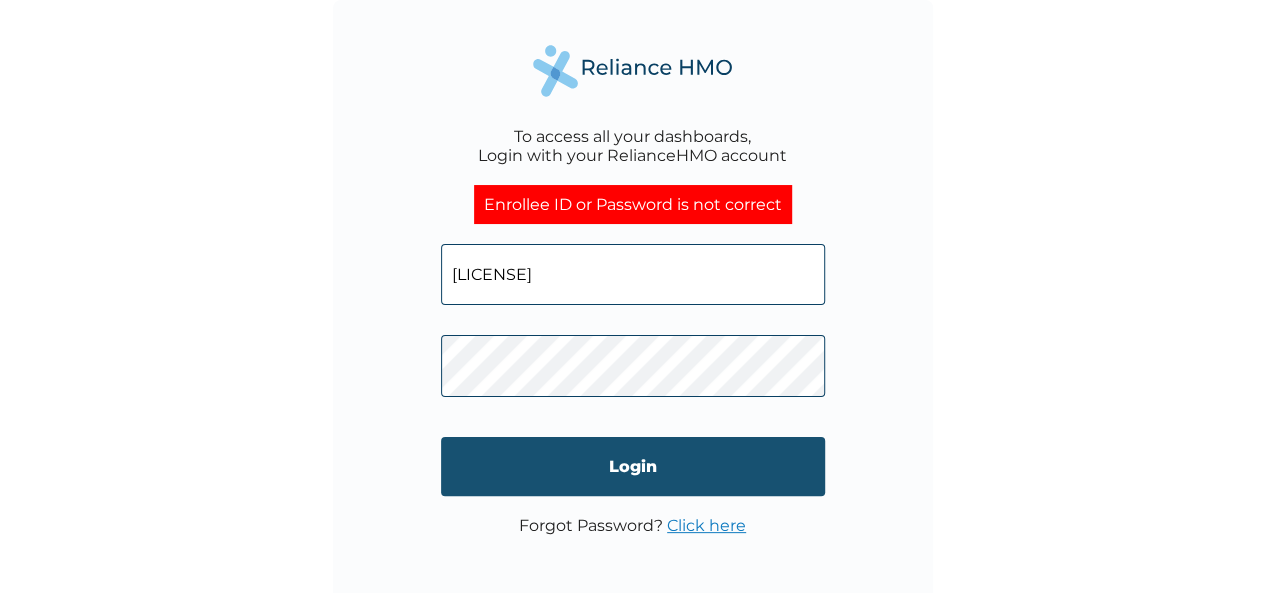 type on "LDA/10002/A" 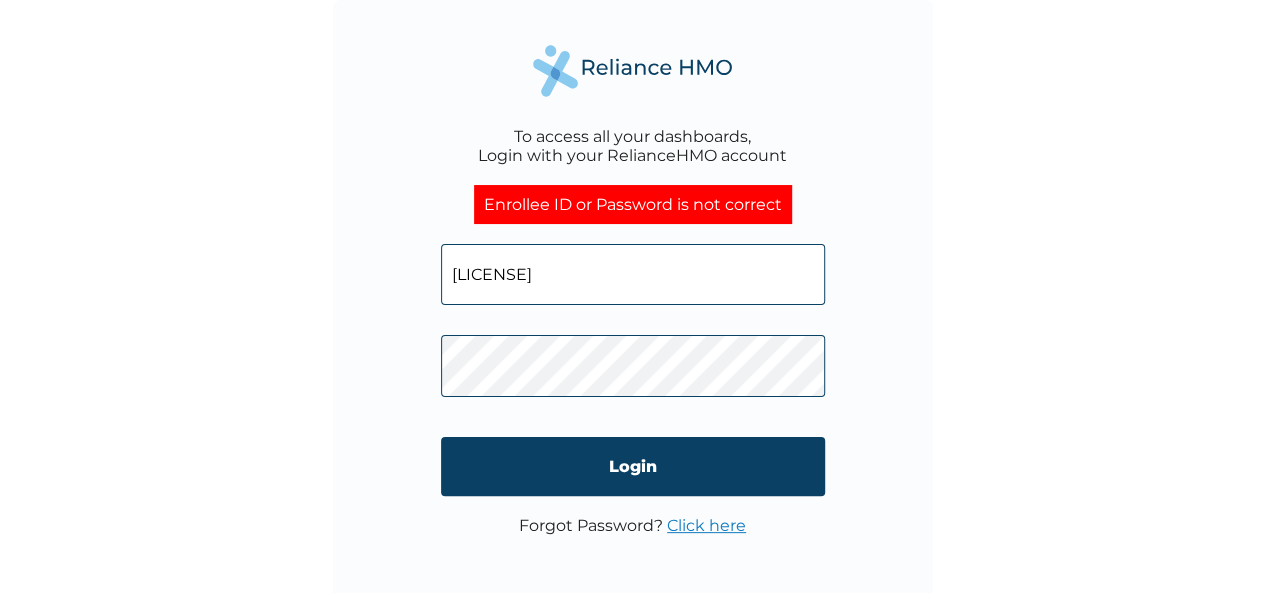 click on "LDA/10002/A" at bounding box center [633, 274] 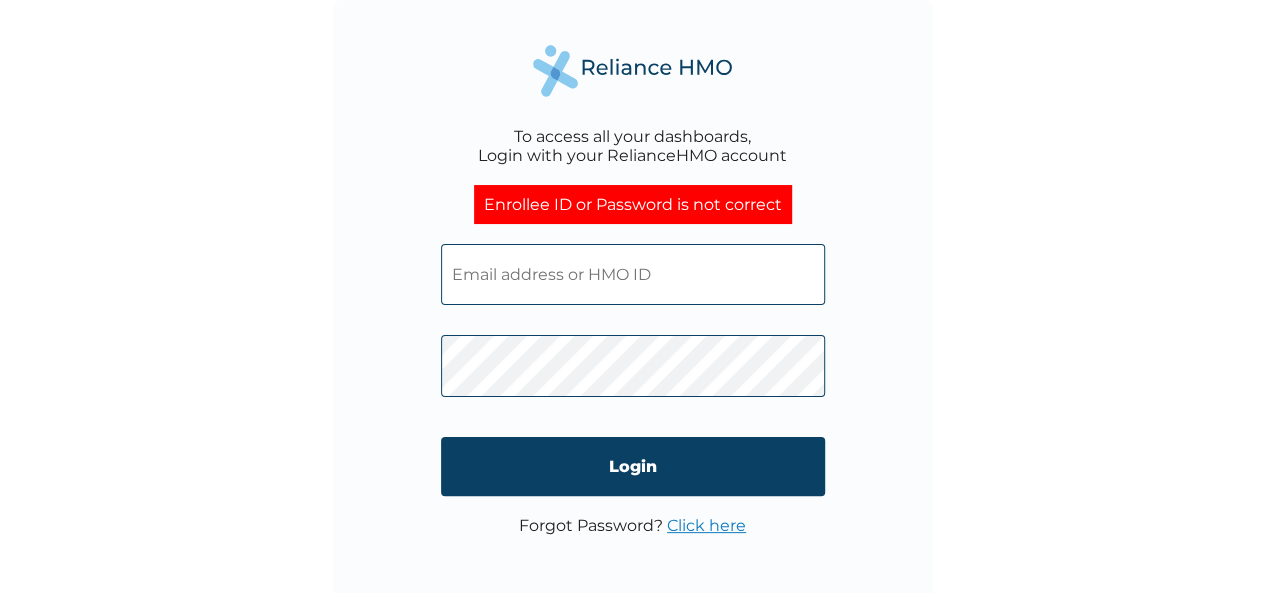 click at bounding box center (633, 274) 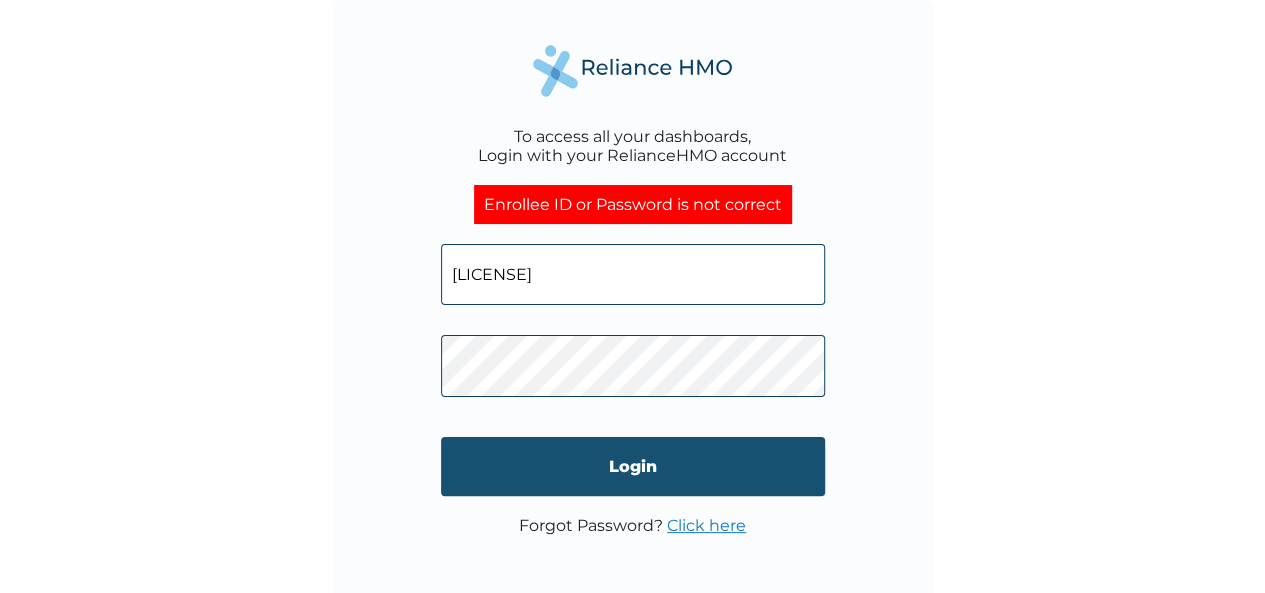 click on "Login" at bounding box center (633, 466) 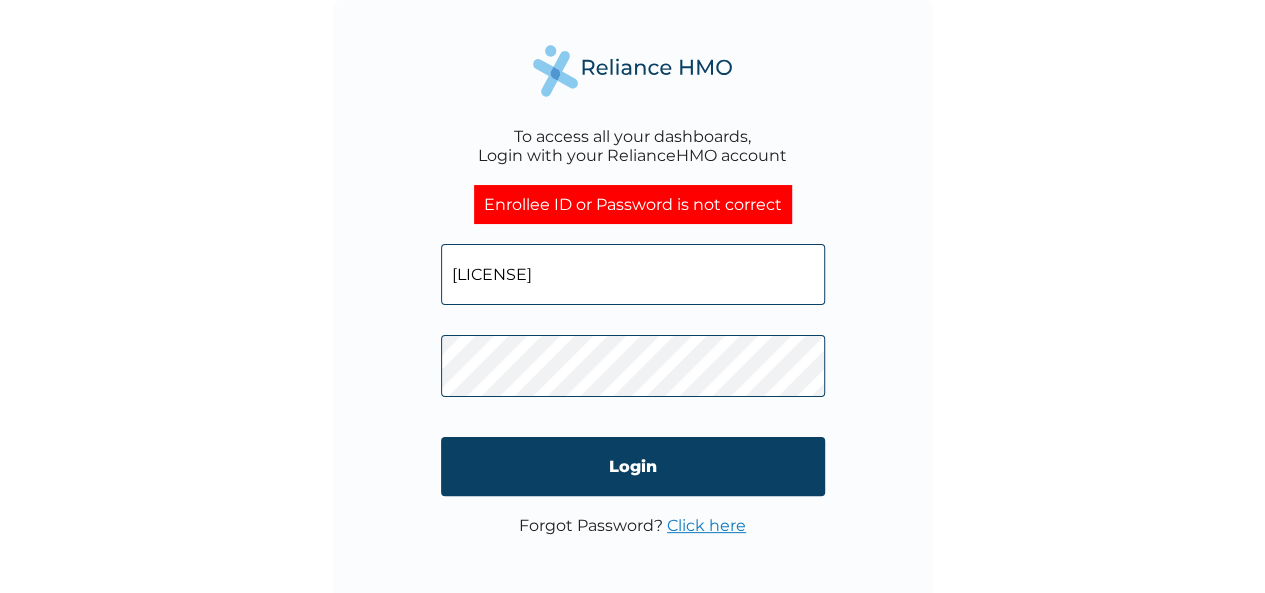 click on "LDA/10002/A" at bounding box center [633, 274] 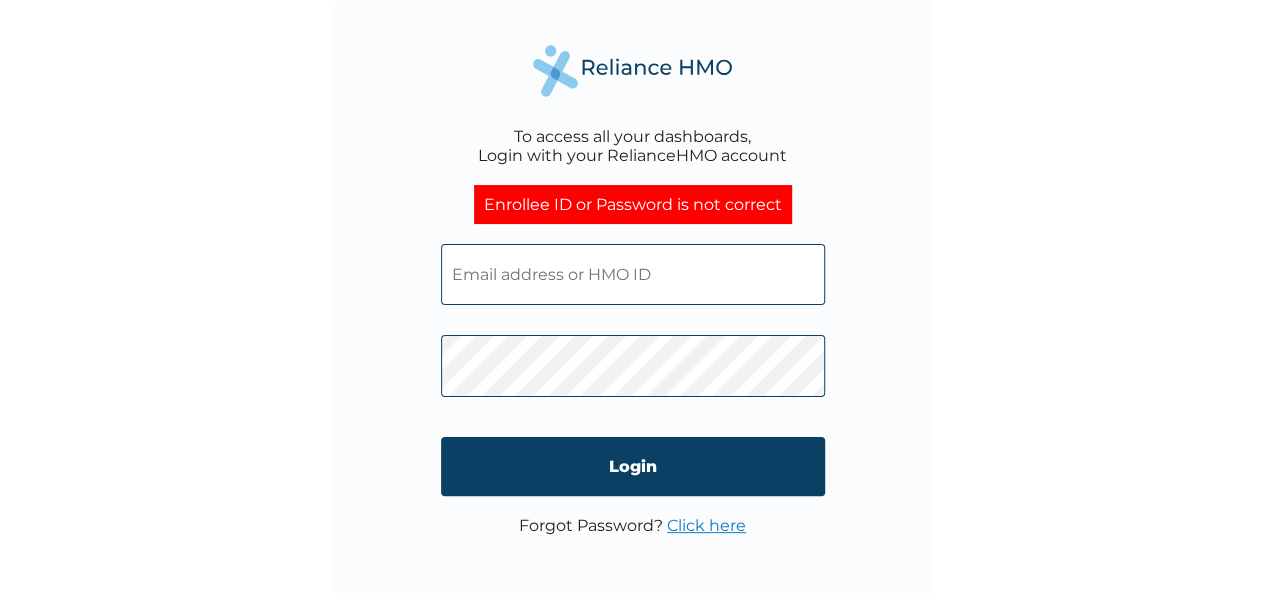 click at bounding box center (633, 361) 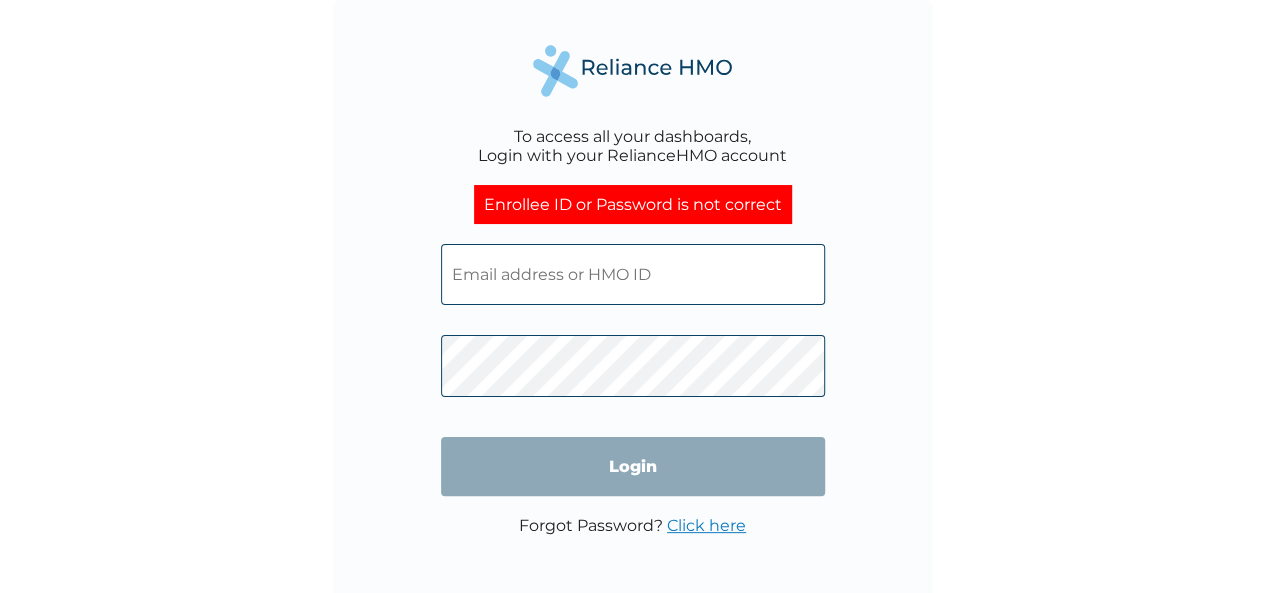 click at bounding box center [633, 274] 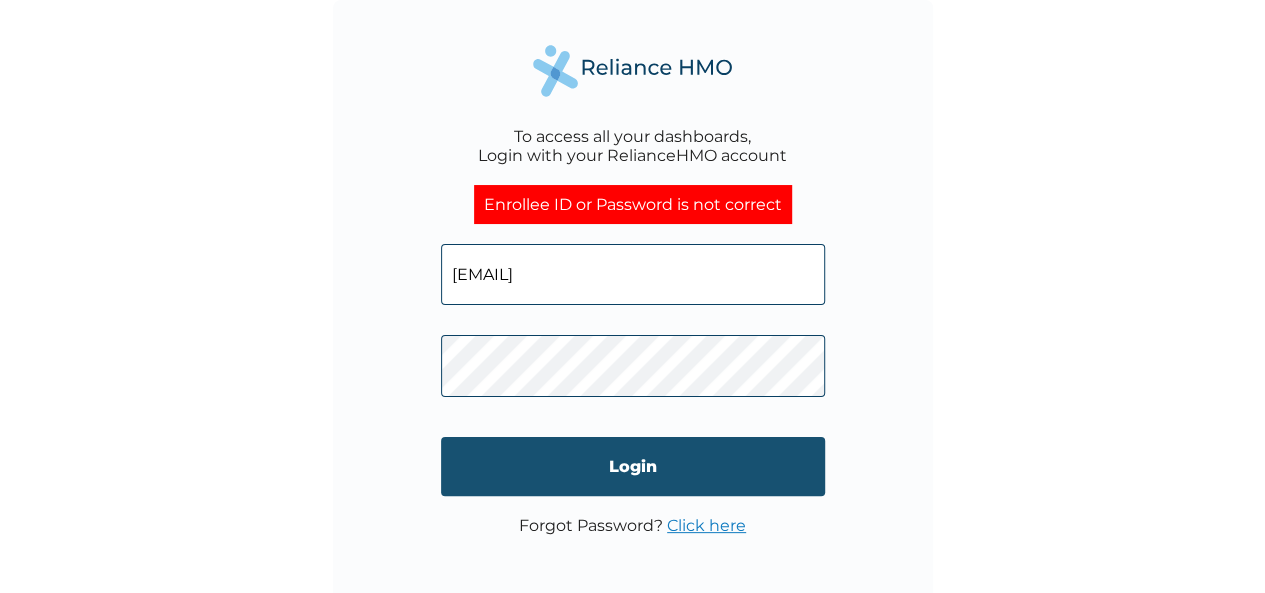 click on "Login" at bounding box center (633, 466) 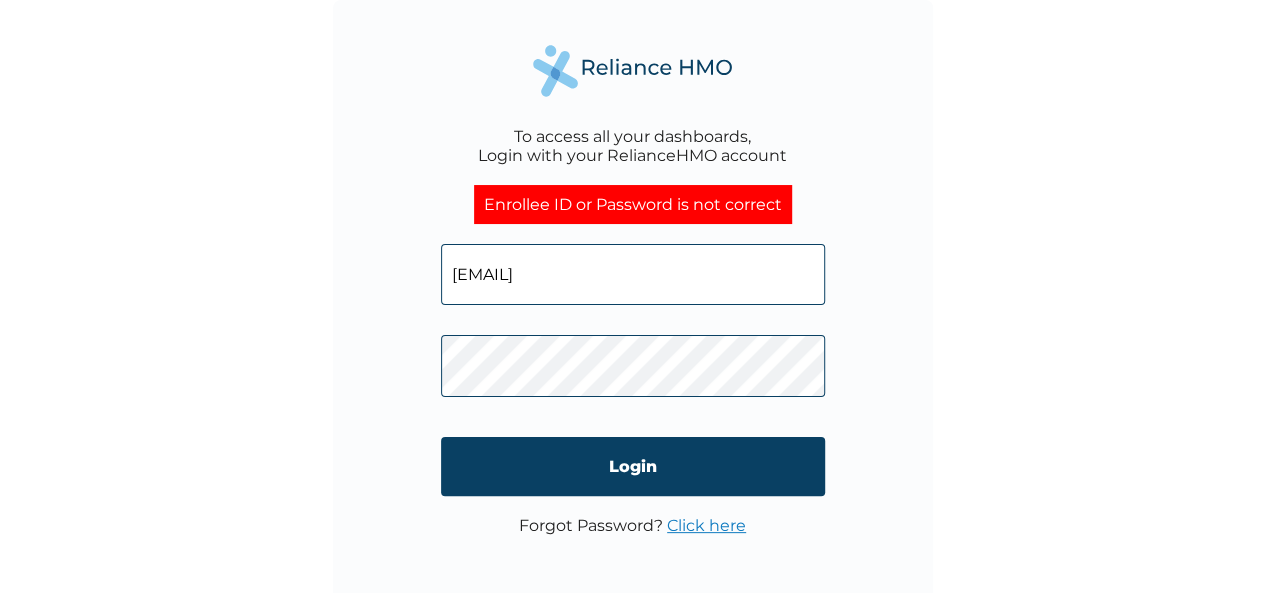 click on "[USERNAME]@[DOMAIN].com" at bounding box center [633, 274] 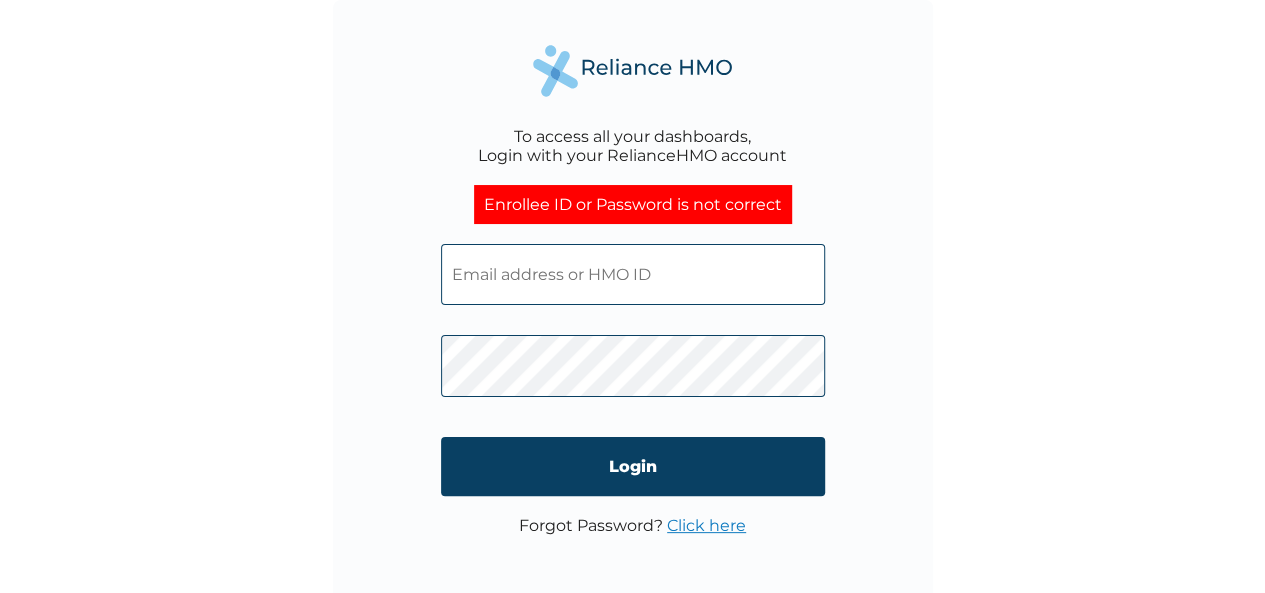 paste on "LDA/10002/A" 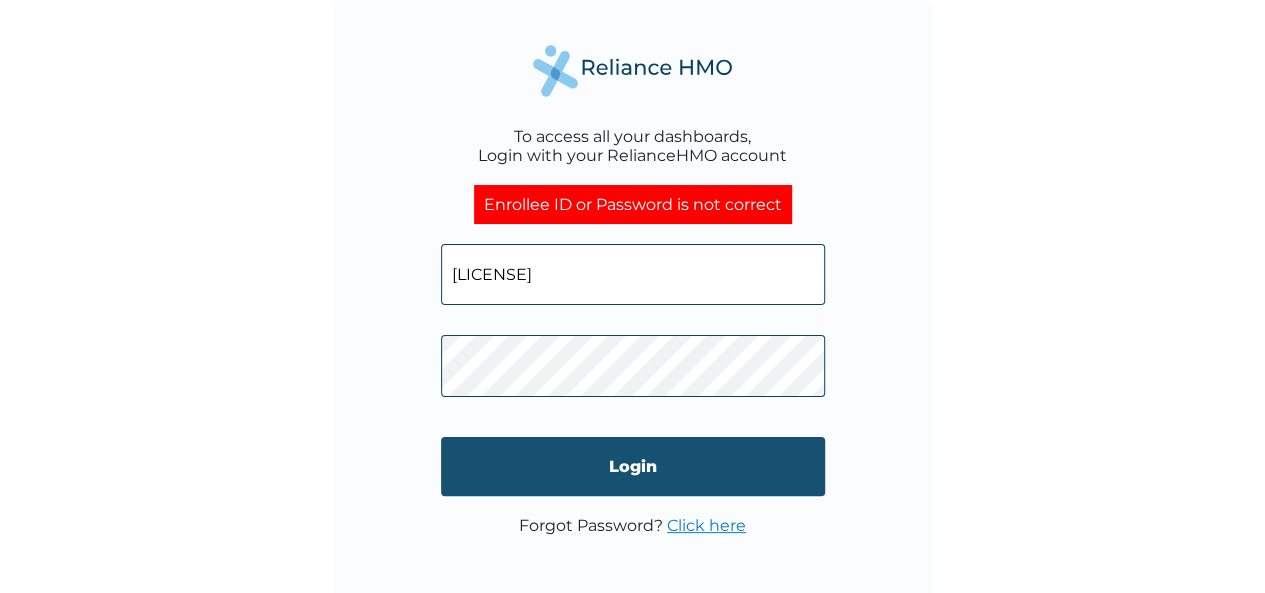 click on "Login" at bounding box center [633, 466] 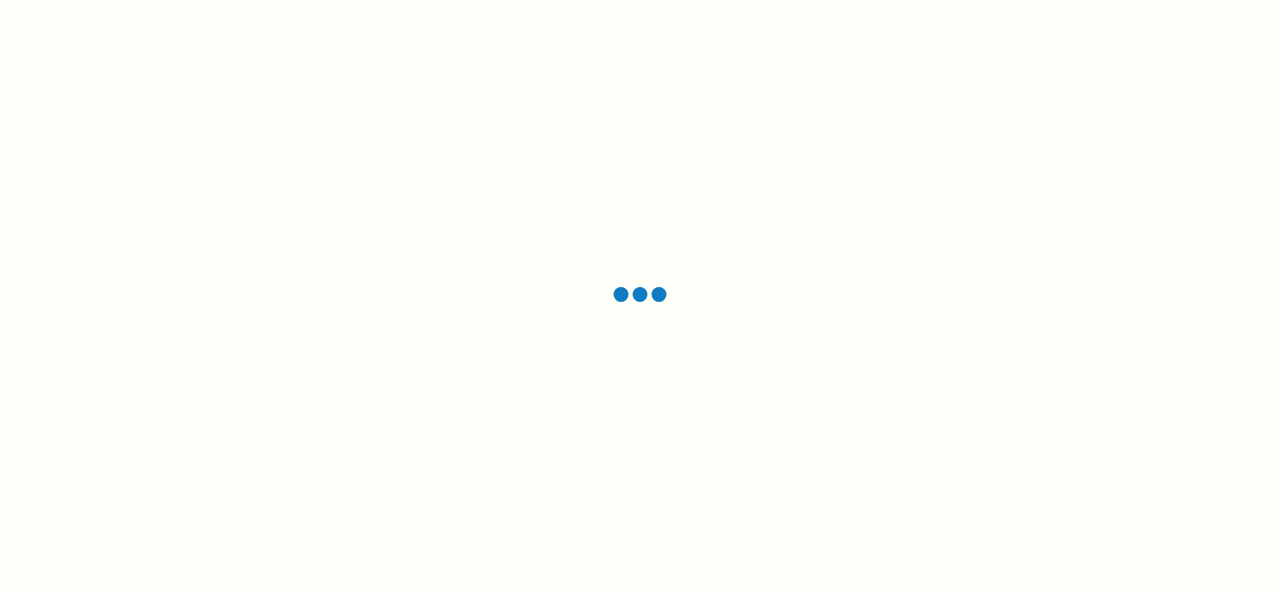 scroll, scrollTop: 0, scrollLeft: 0, axis: both 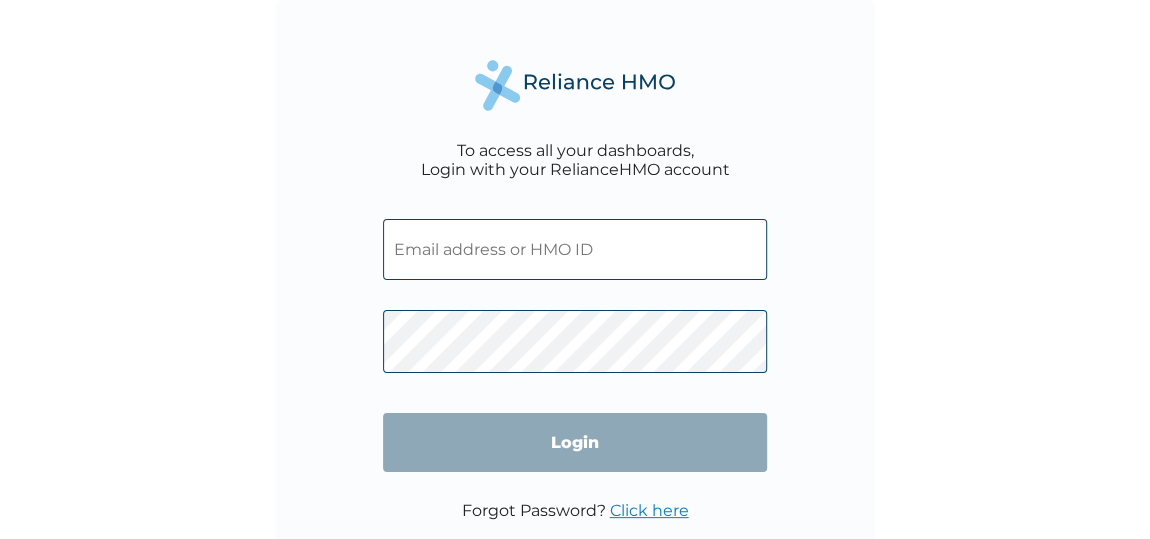 click at bounding box center (575, 249) 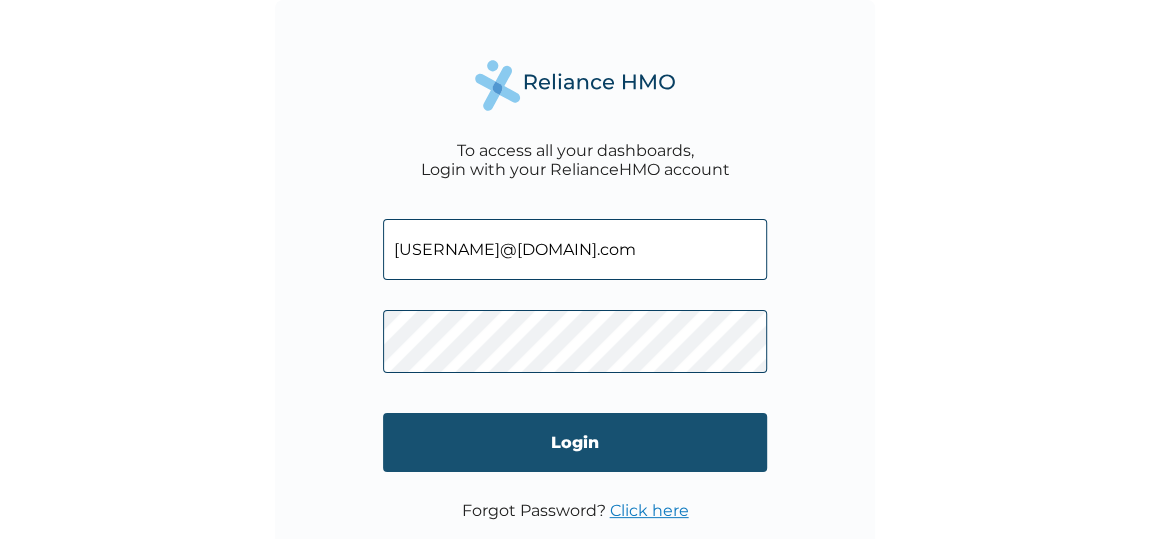 click on "Login" at bounding box center [575, 442] 